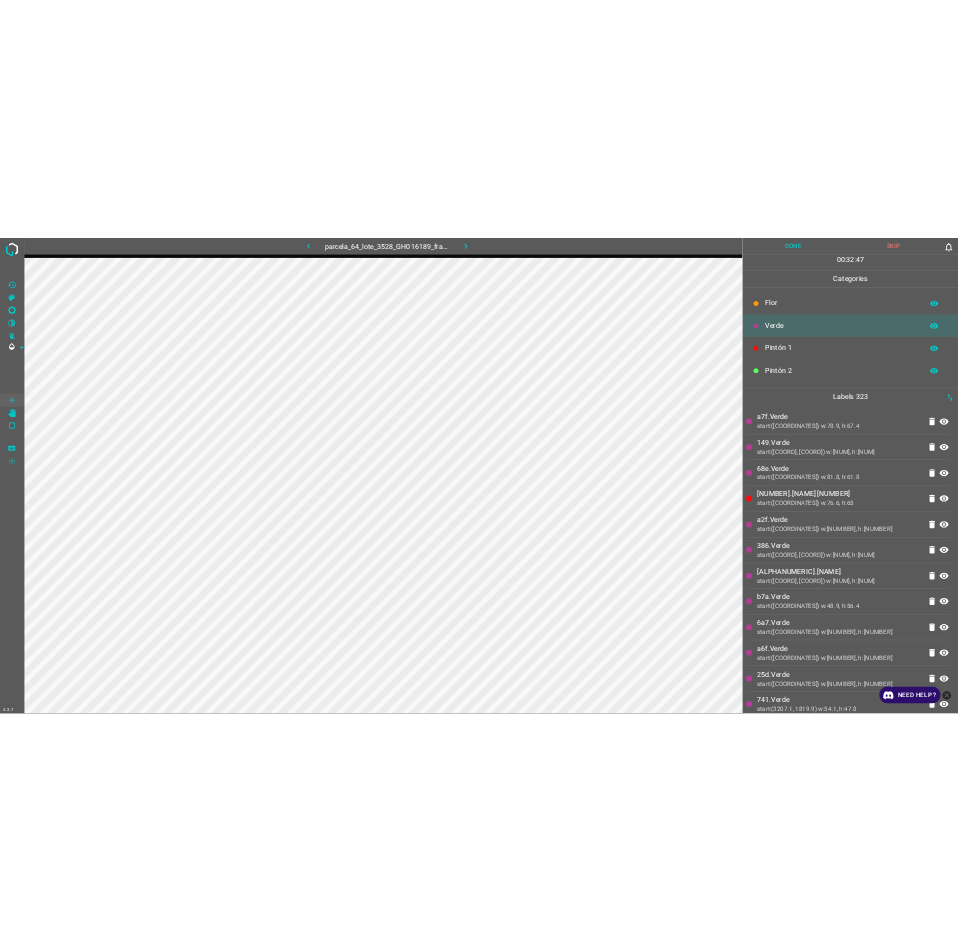 scroll, scrollTop: 0, scrollLeft: 0, axis: both 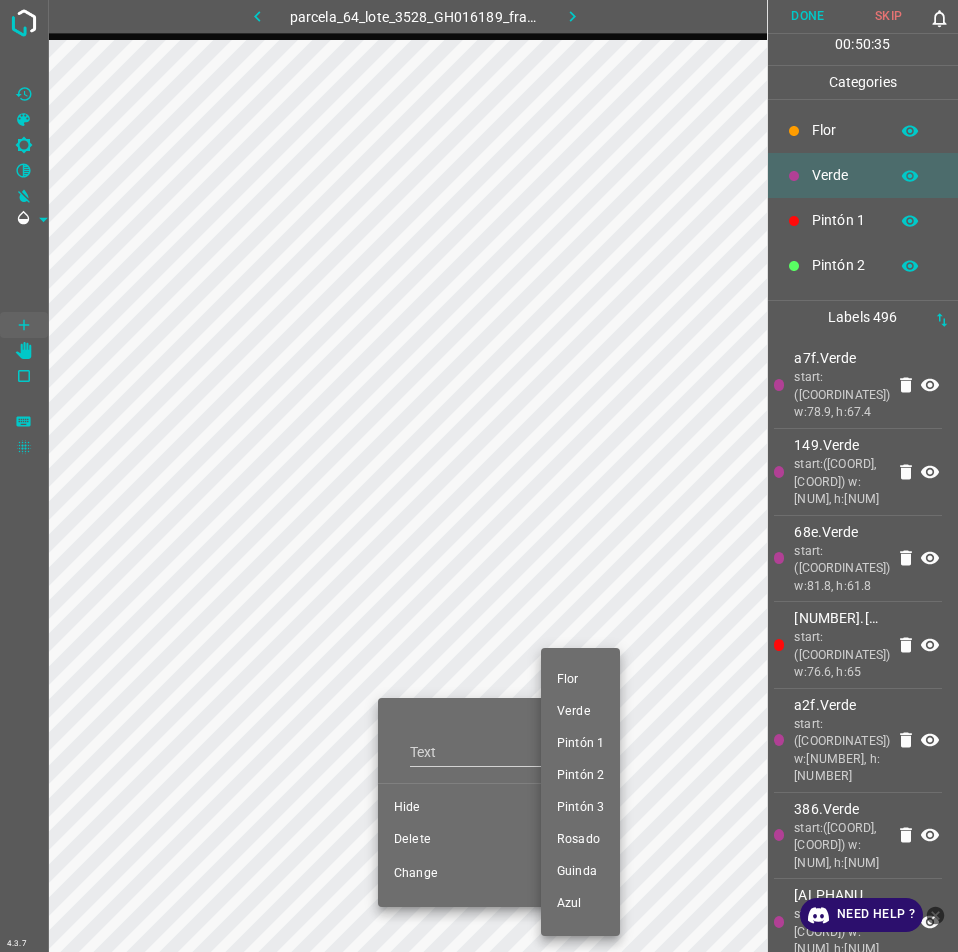 click at bounding box center [479, 476] 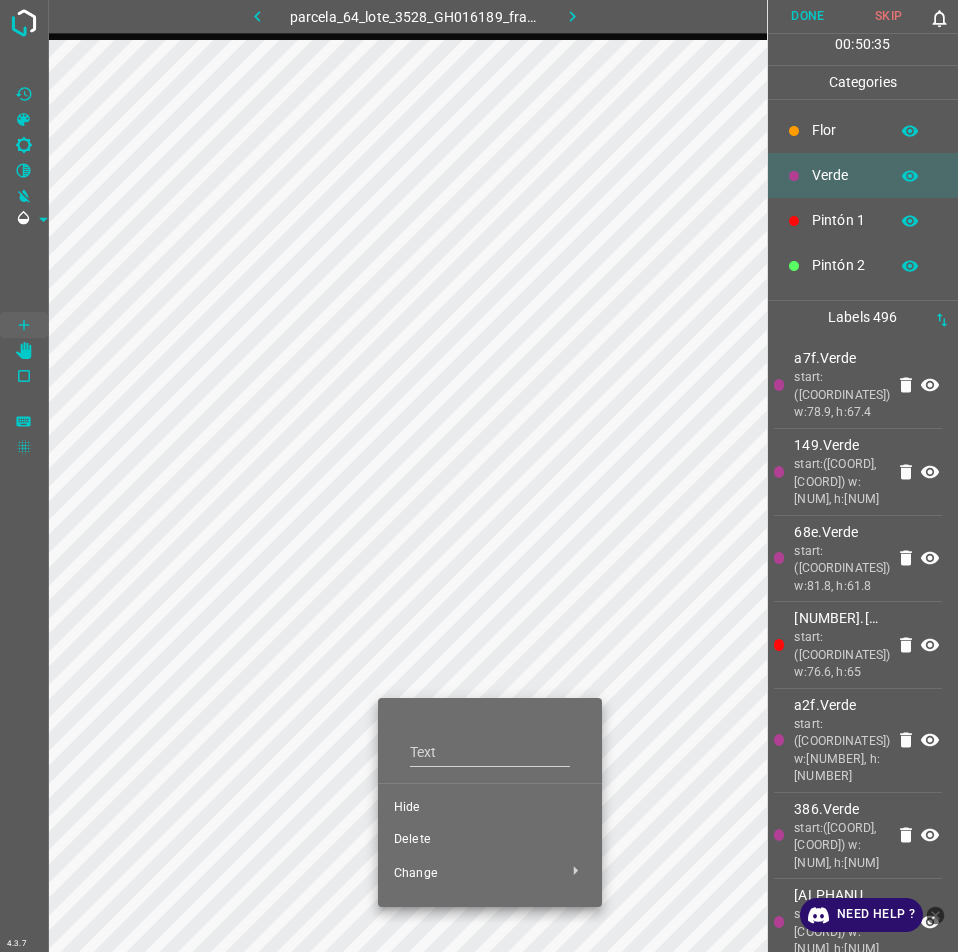 click at bounding box center (479, 476) 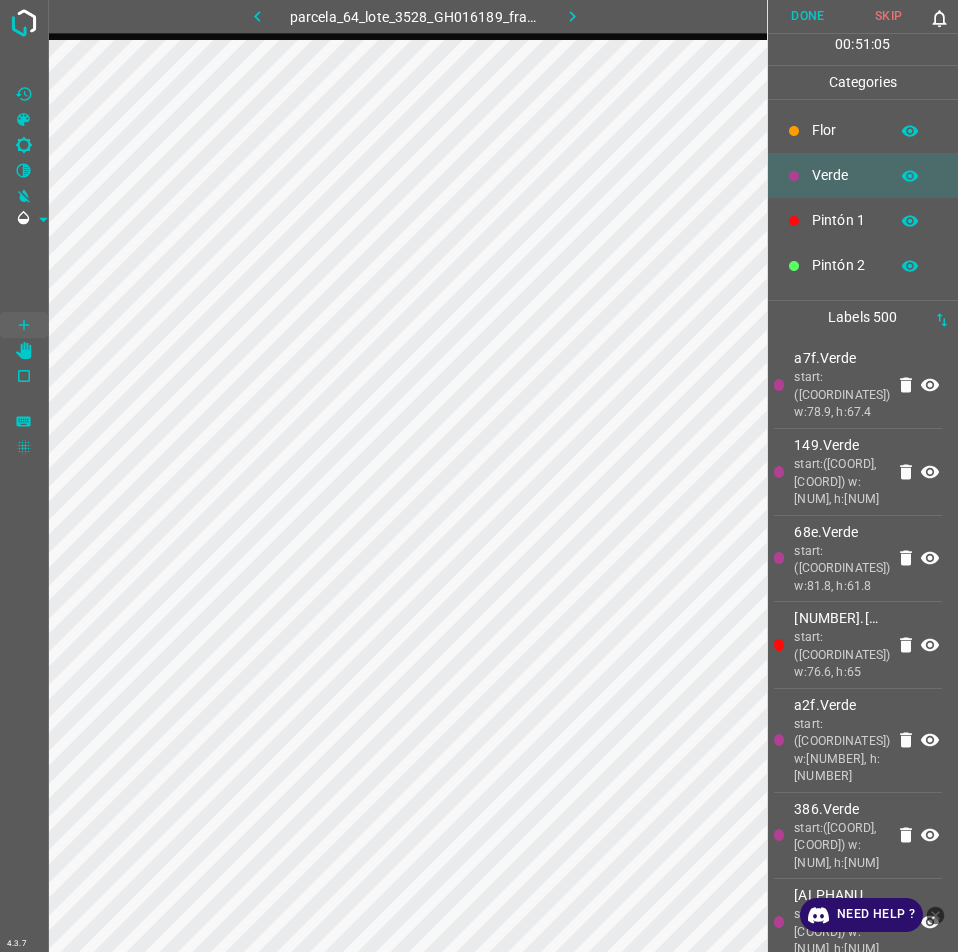 click on "Done" at bounding box center [808, 16] 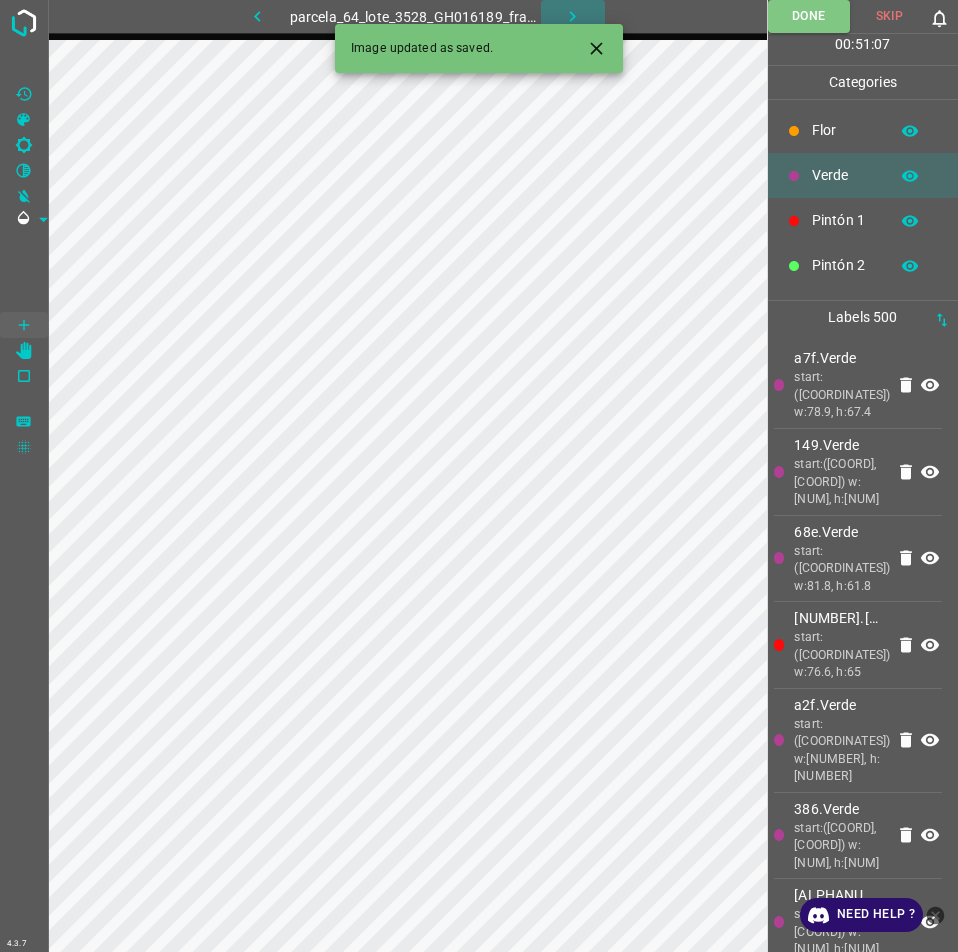 click 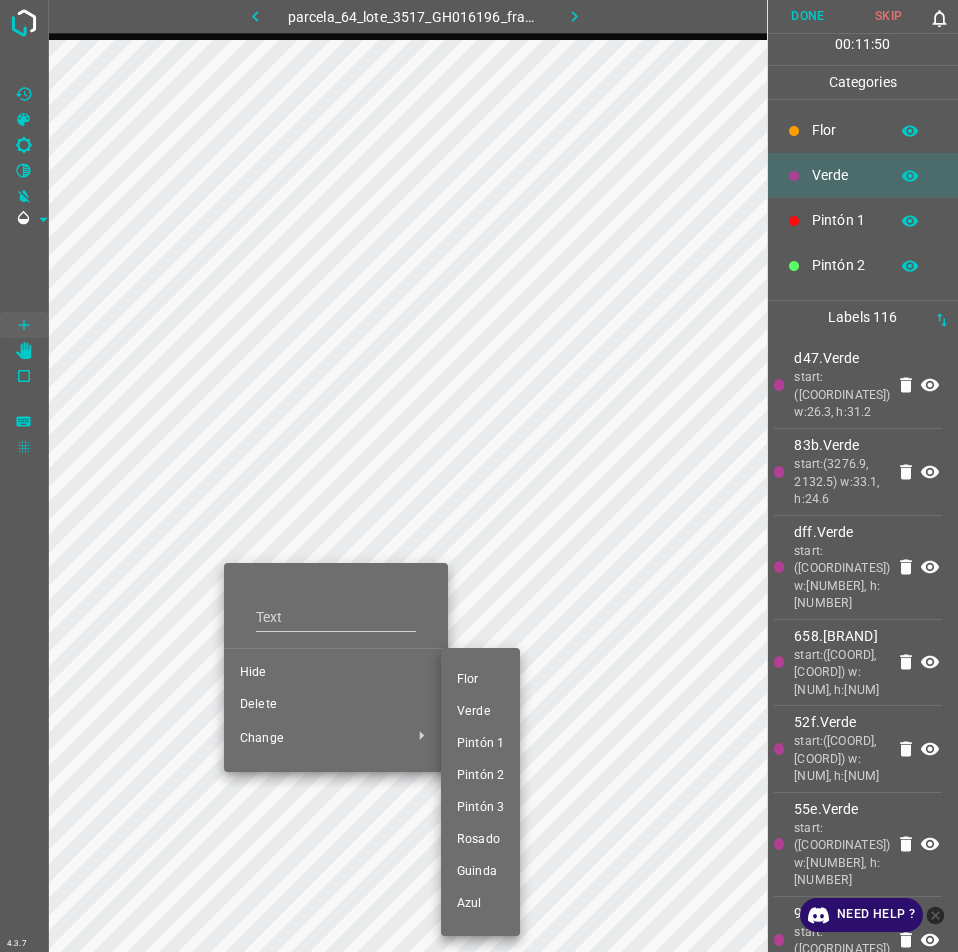 click on "Flor" at bounding box center [480, 680] 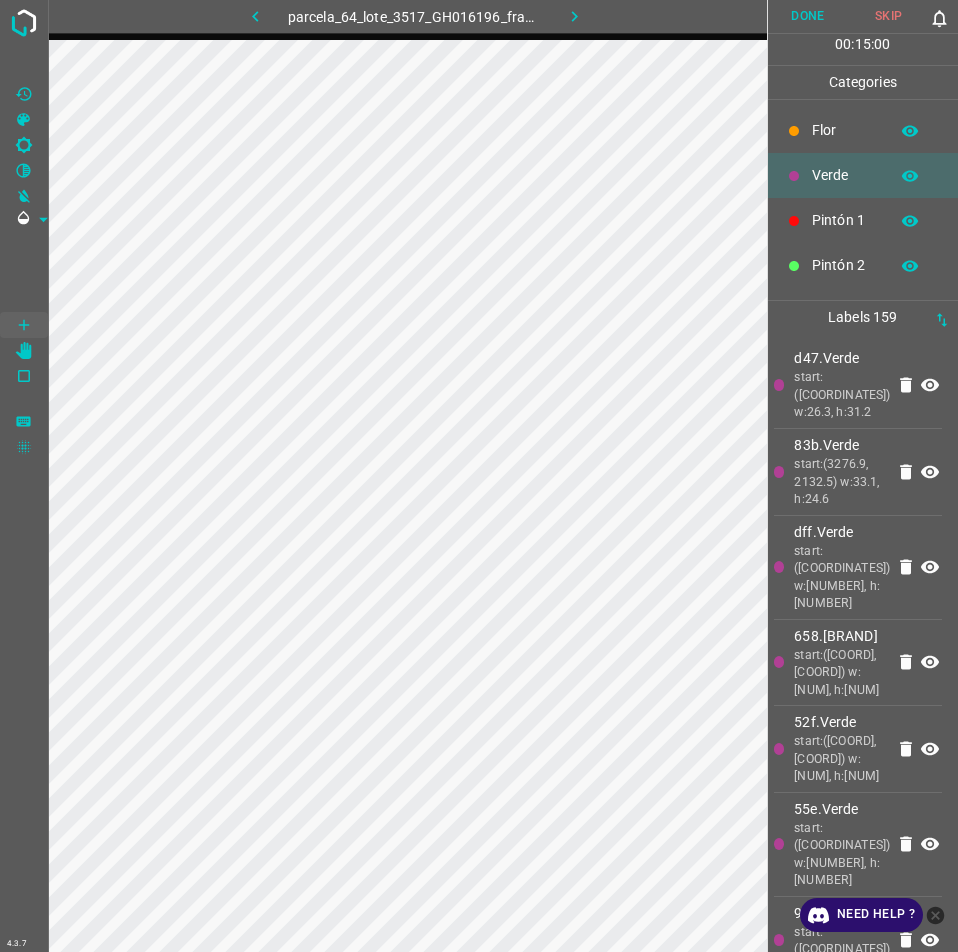 type 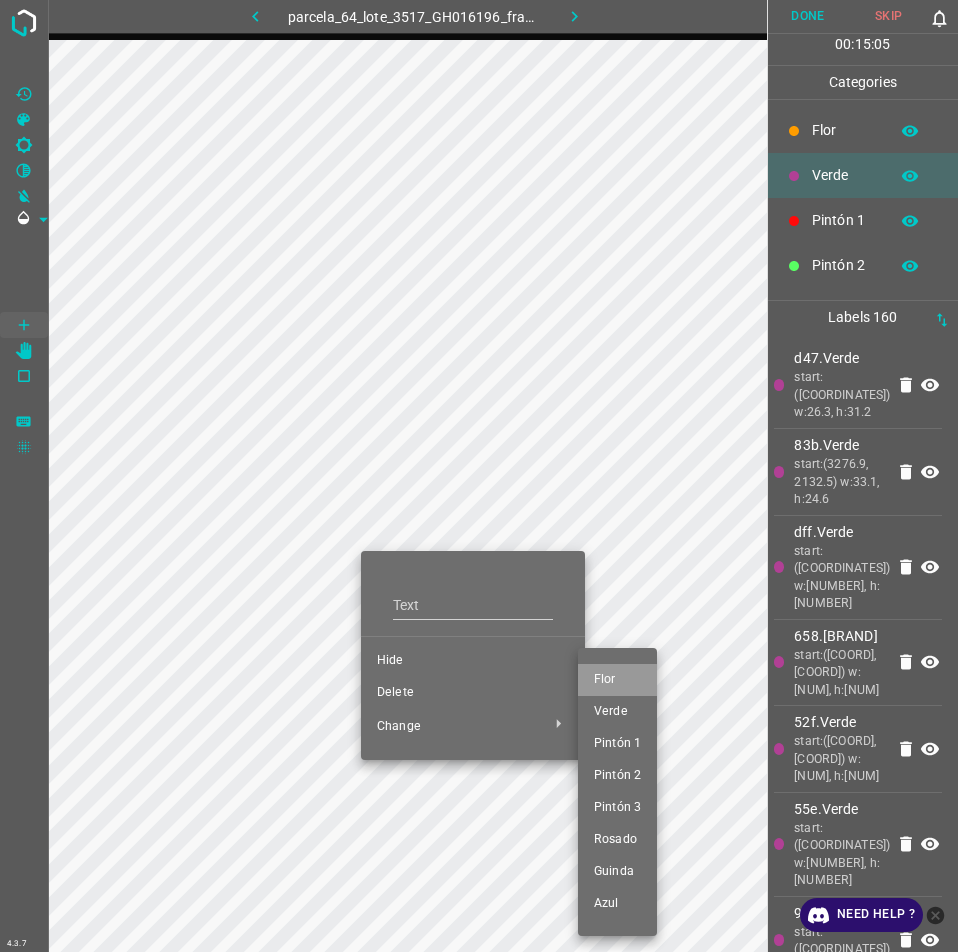 click on "Flor" at bounding box center [617, 680] 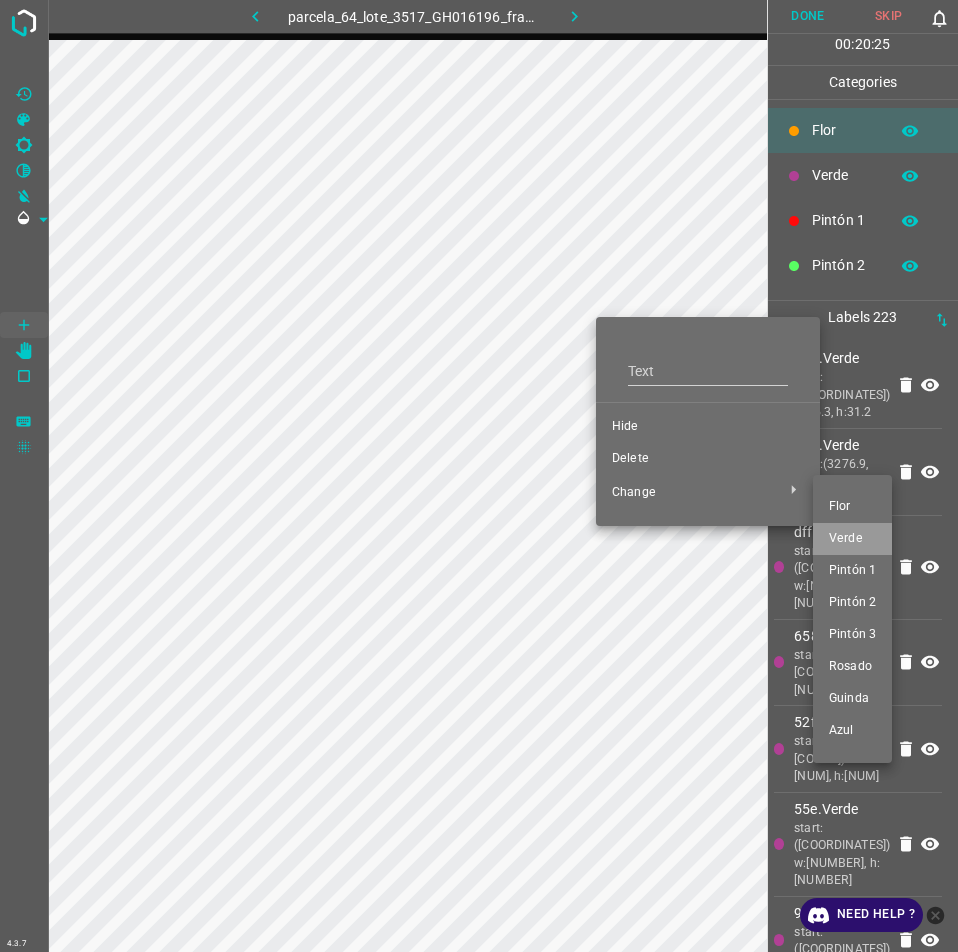 click on "Verde" at bounding box center [852, 539] 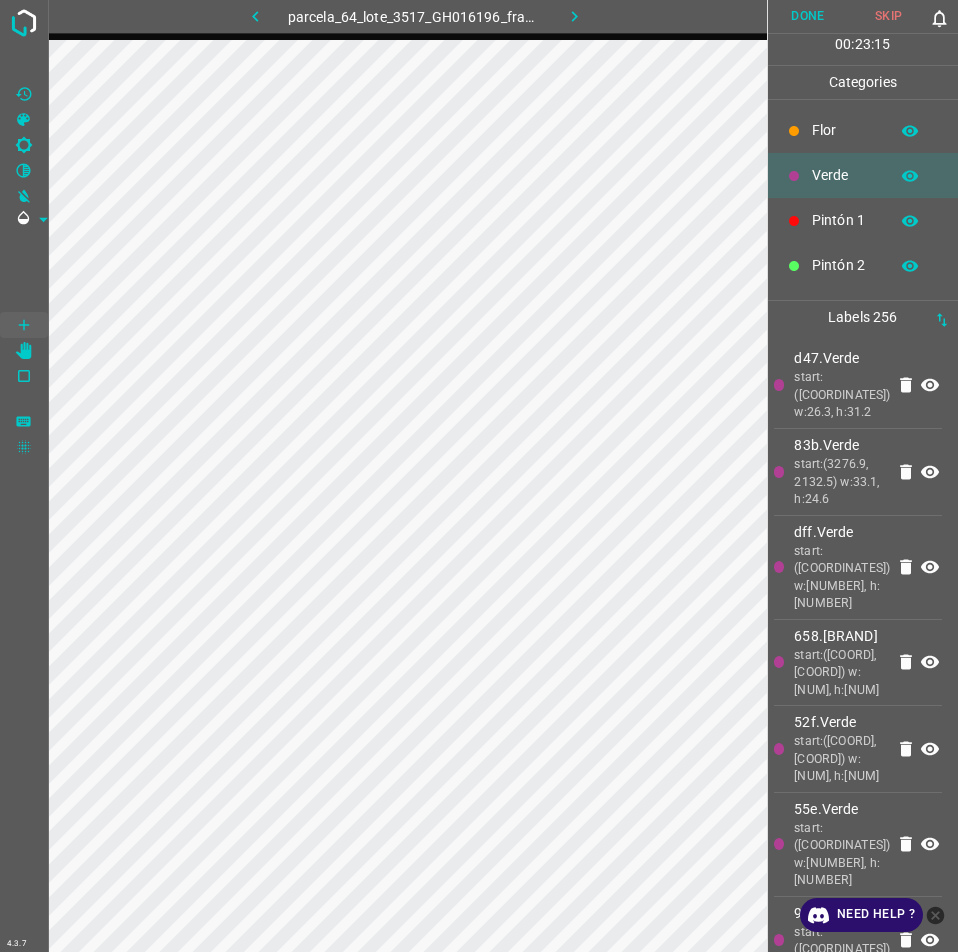 click on "Flor" at bounding box center [845, 130] 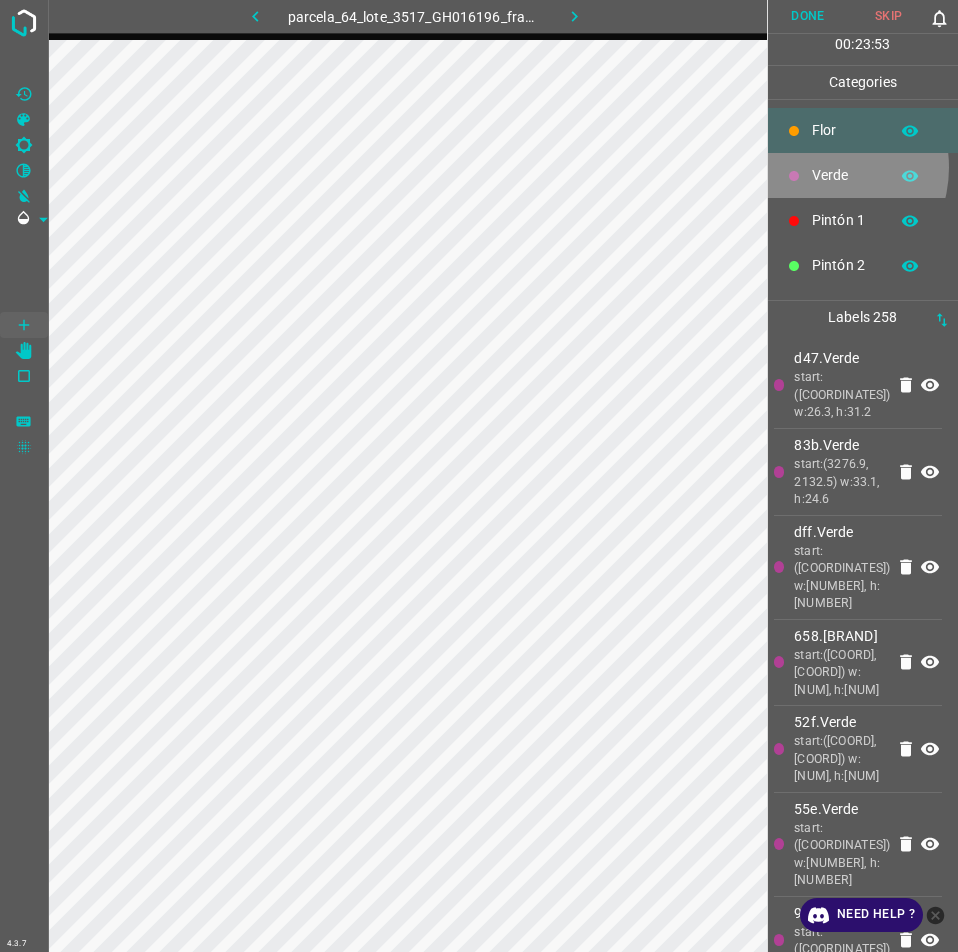 drag, startPoint x: 821, startPoint y: 167, endPoint x: 836, endPoint y: 327, distance: 160.70158 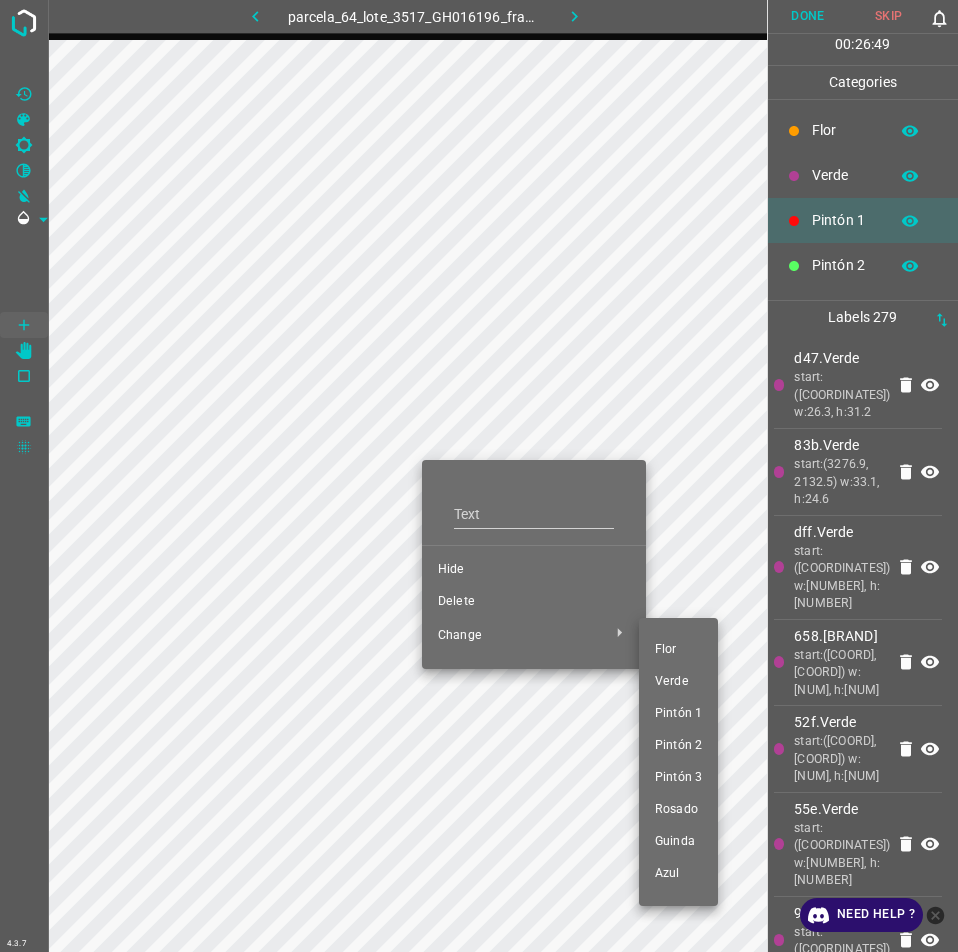 click on "Verde" at bounding box center [678, 682] 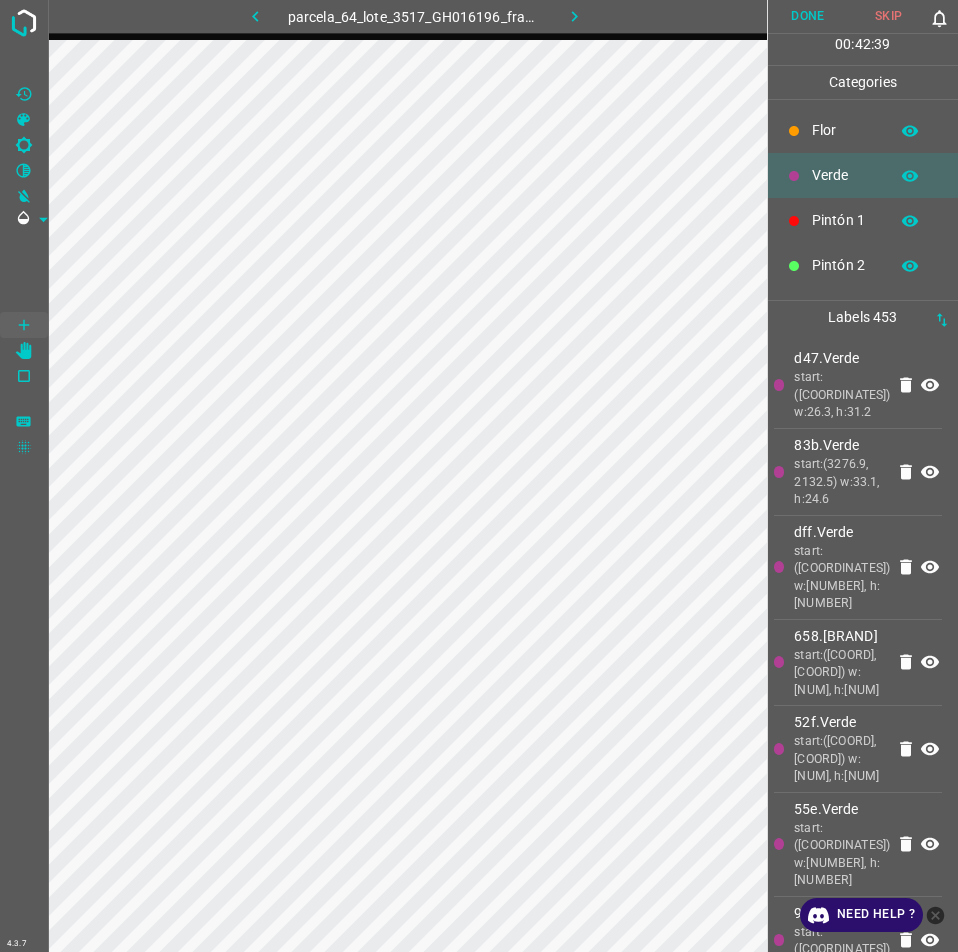 click on "Done" at bounding box center (808, 16) 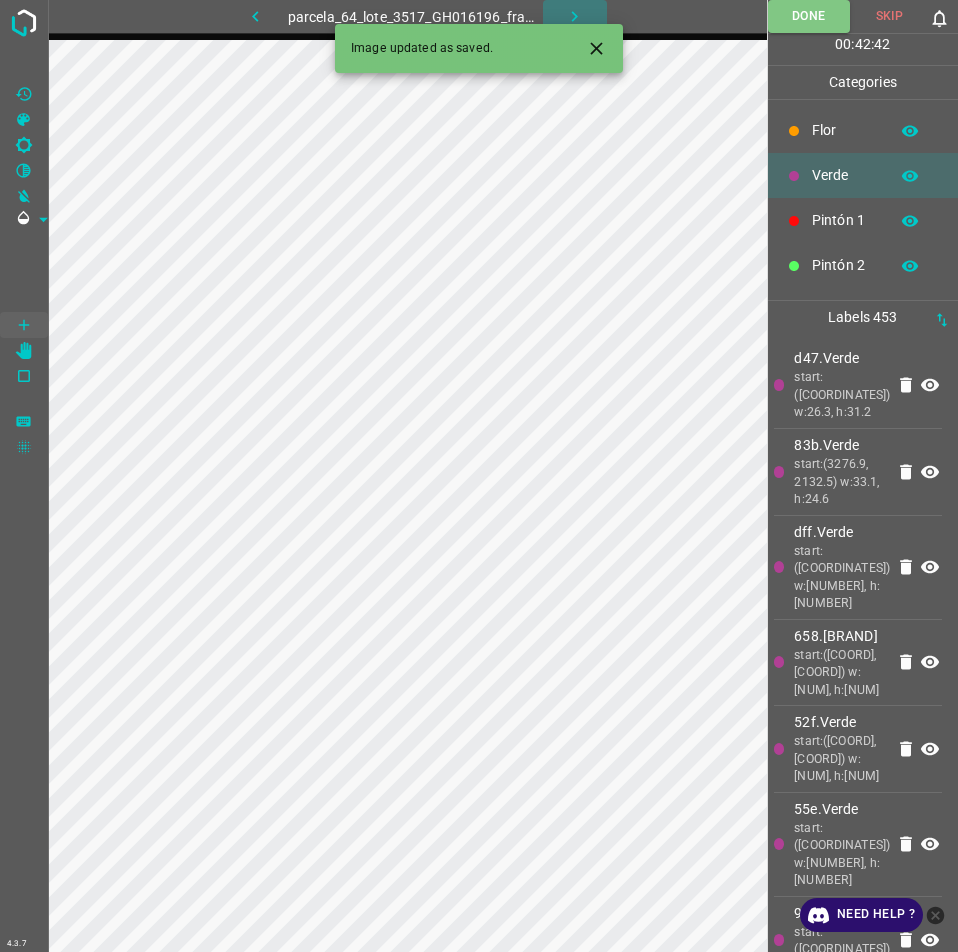 click 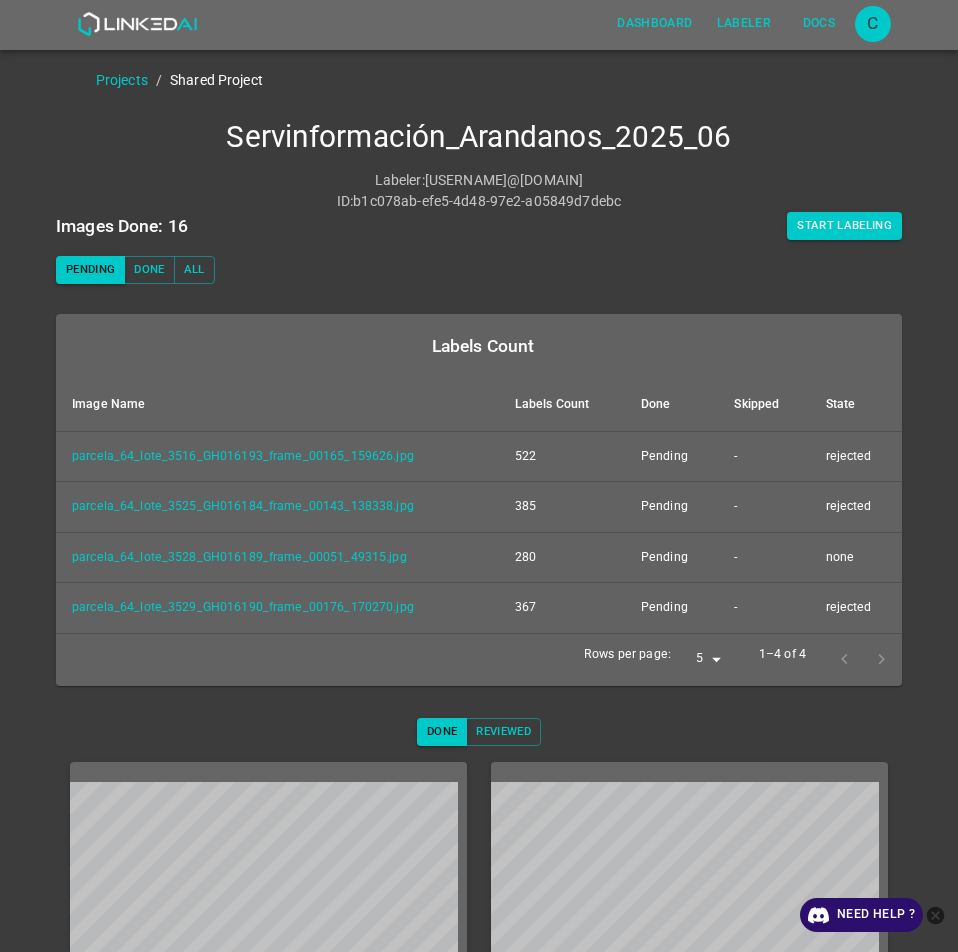scroll, scrollTop: 0, scrollLeft: 0, axis: both 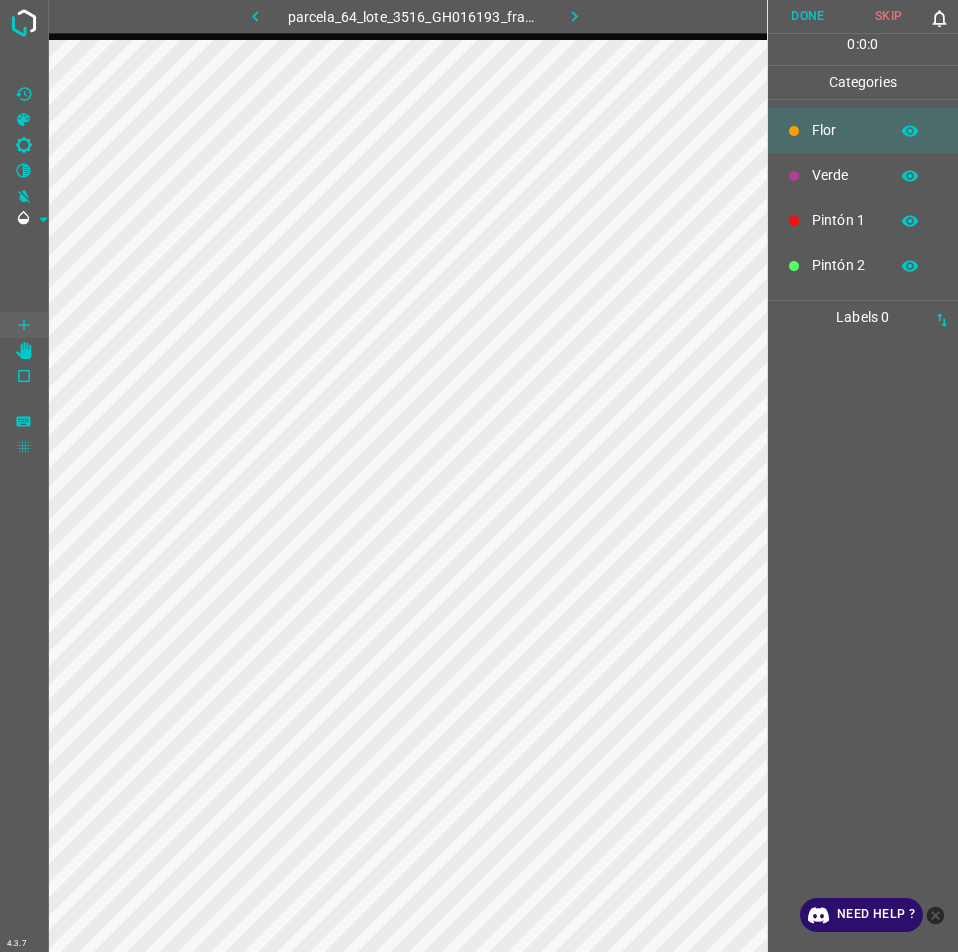 click 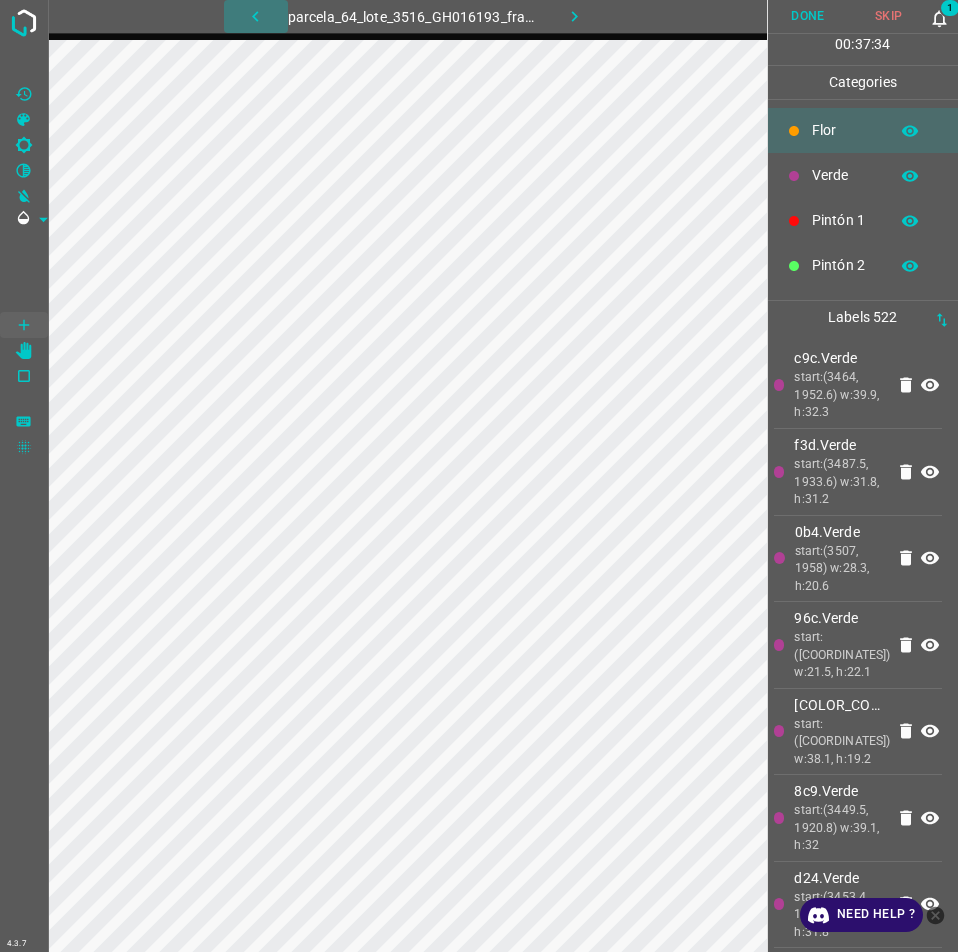 click 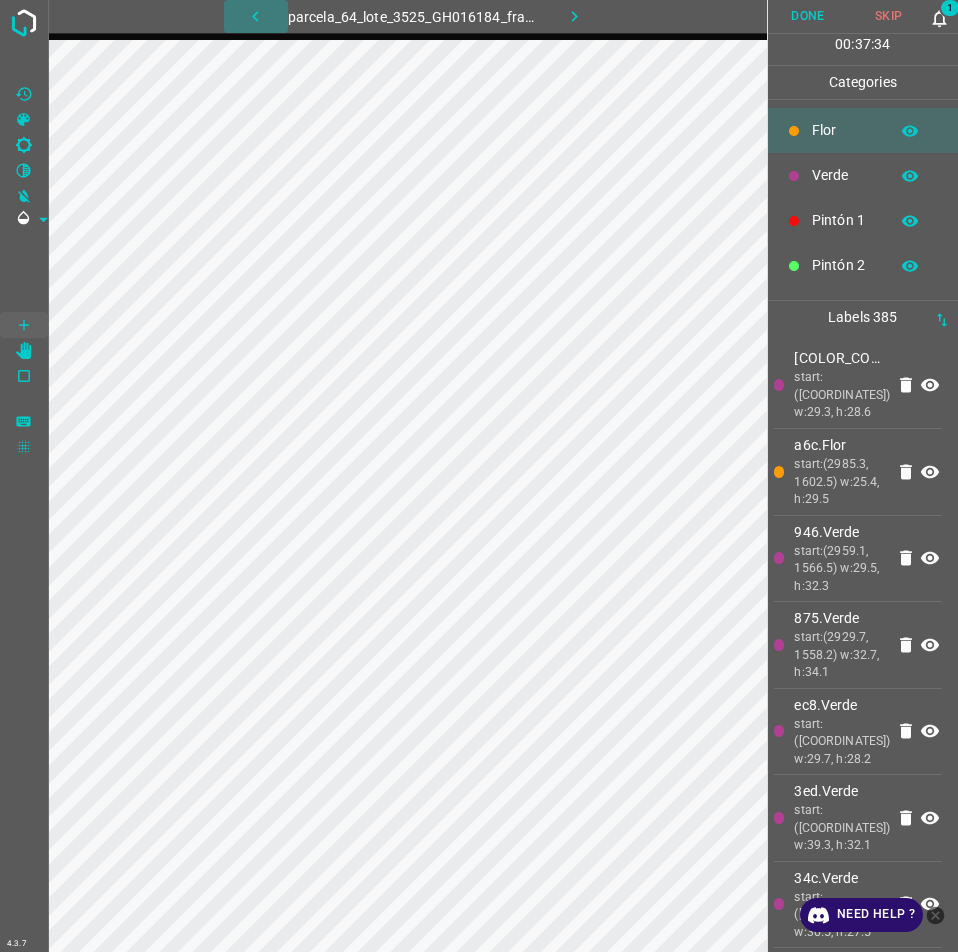 click 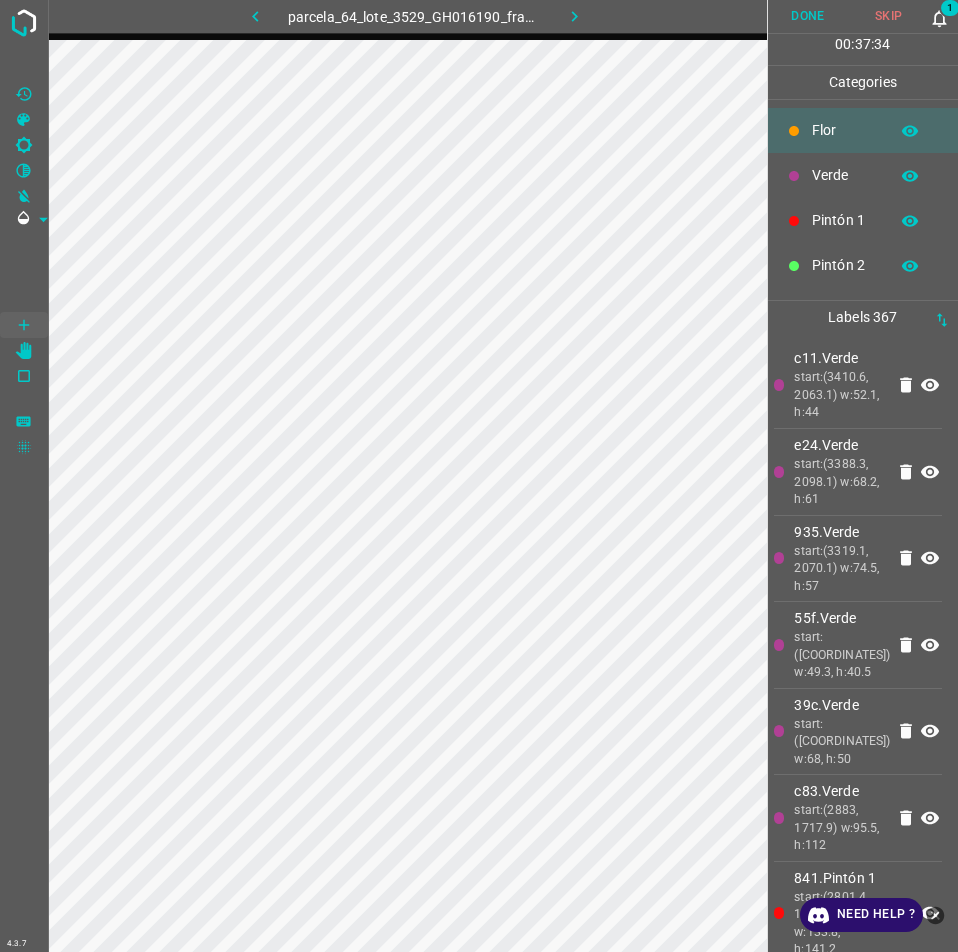 click 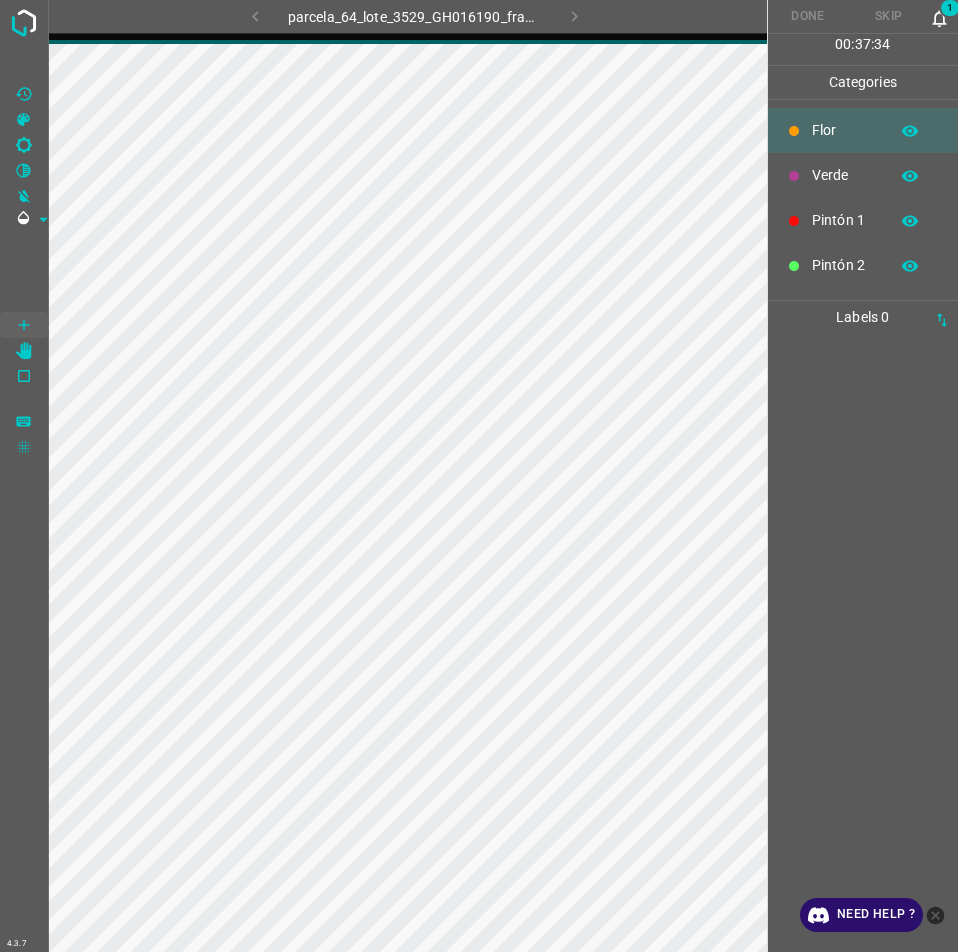 click on "Done Skip 1" at bounding box center (863, 16) 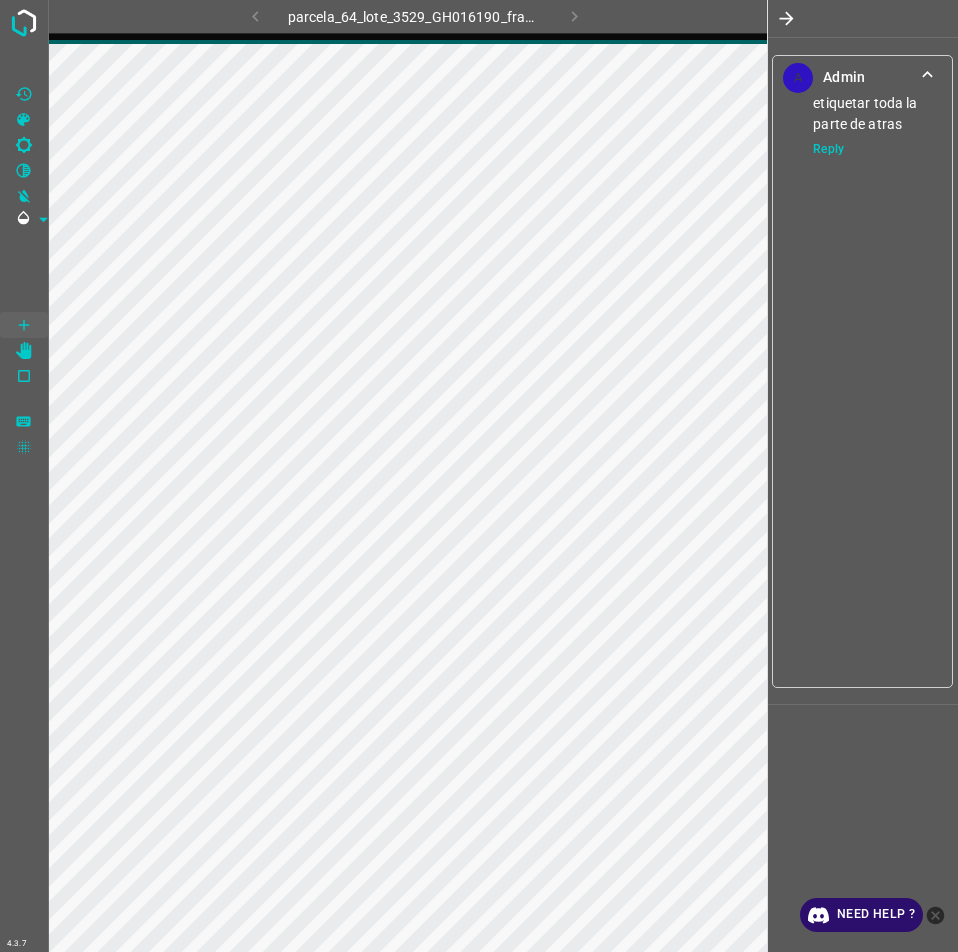click 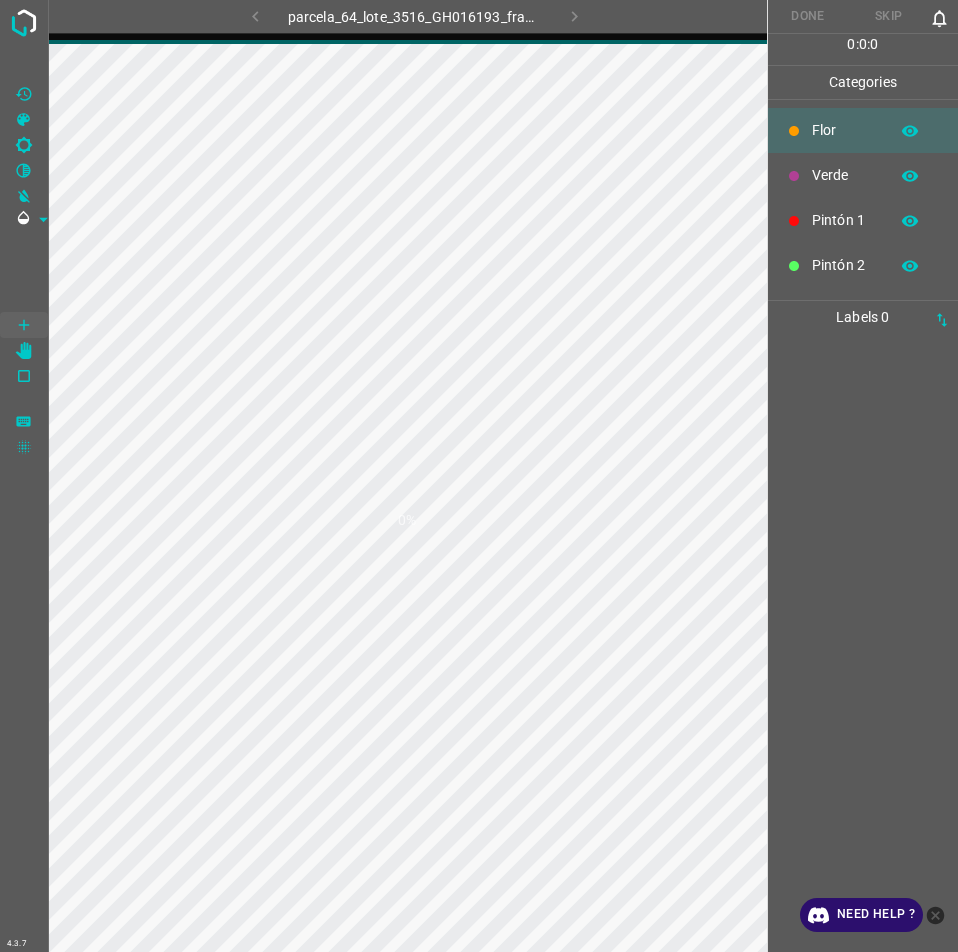 scroll, scrollTop: 0, scrollLeft: 0, axis: both 